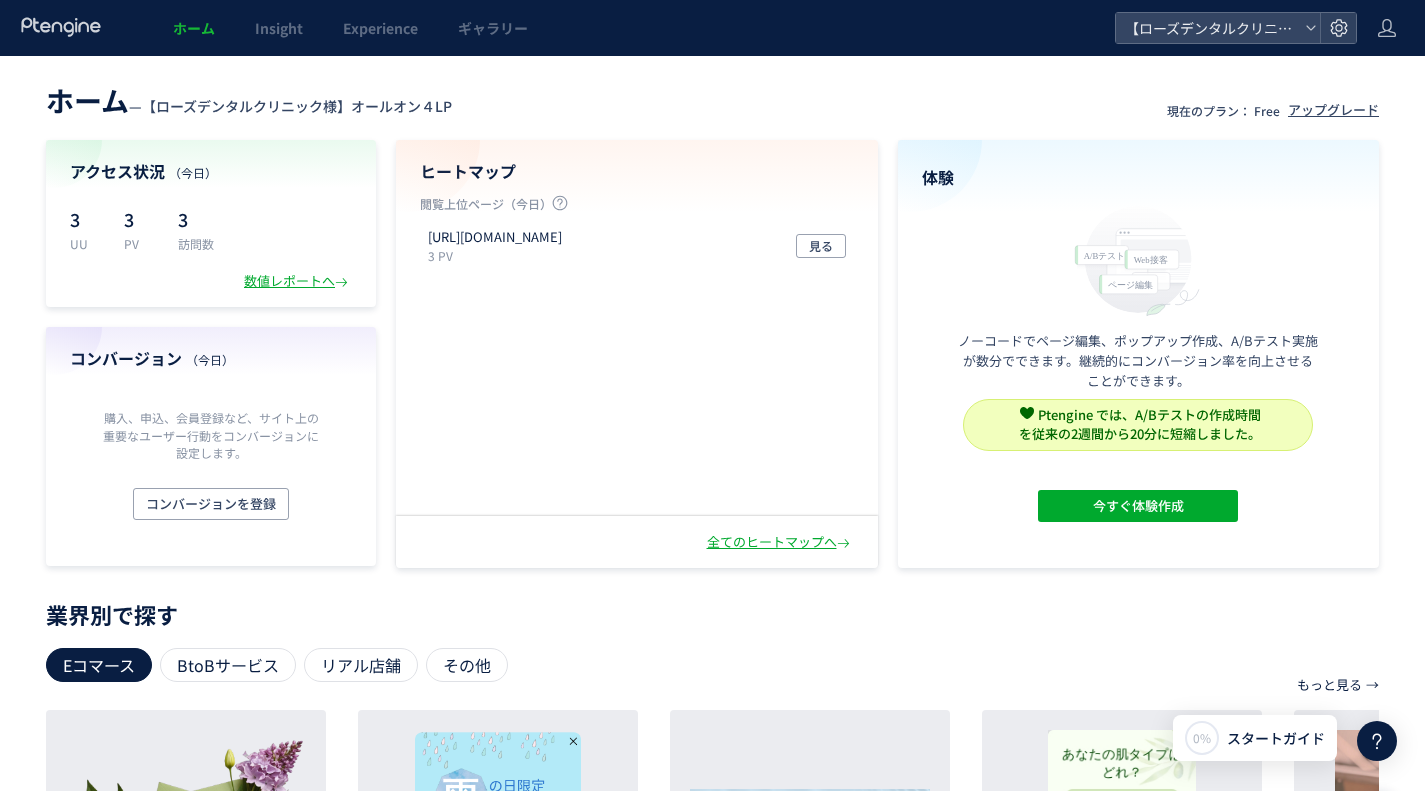 scroll, scrollTop: 0, scrollLeft: 0, axis: both 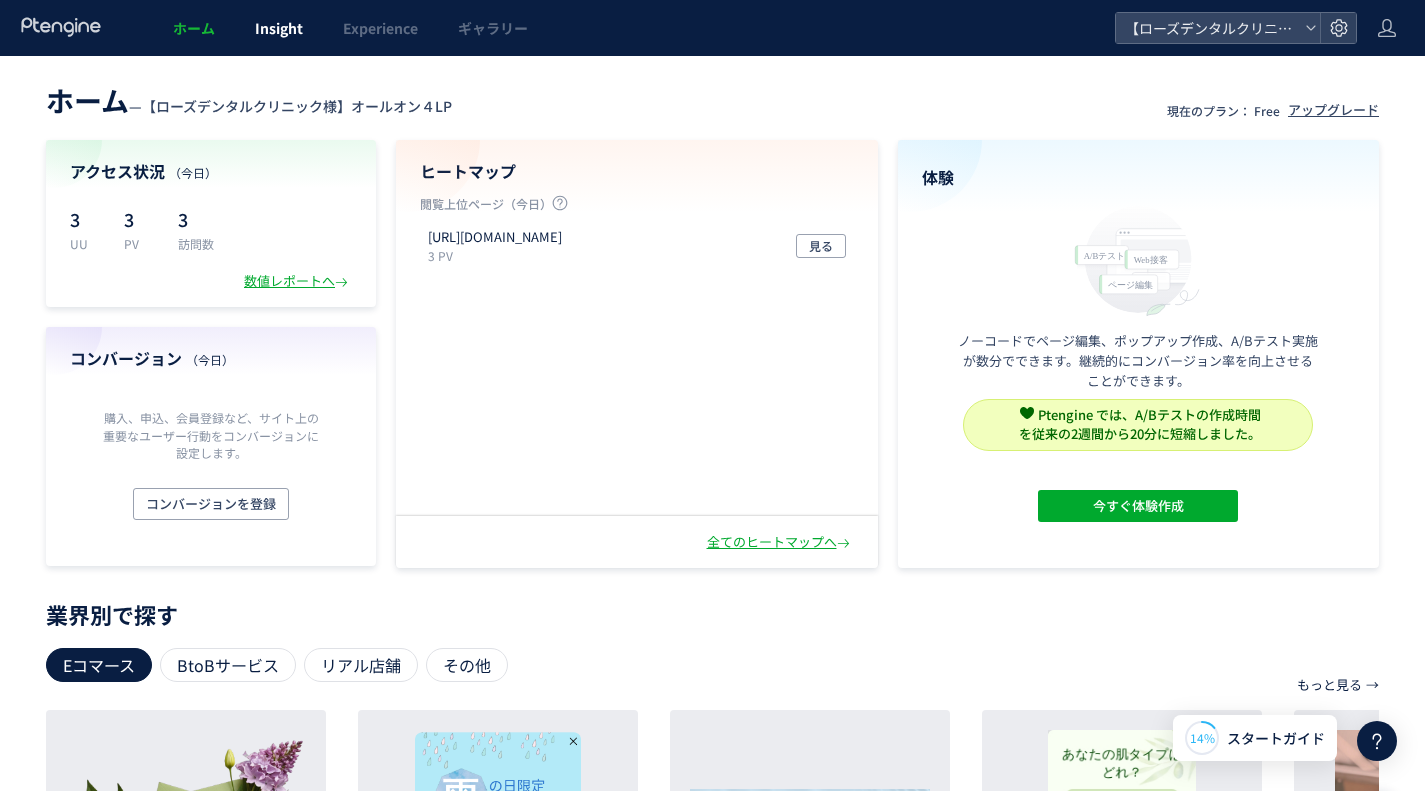 click on "Insight" 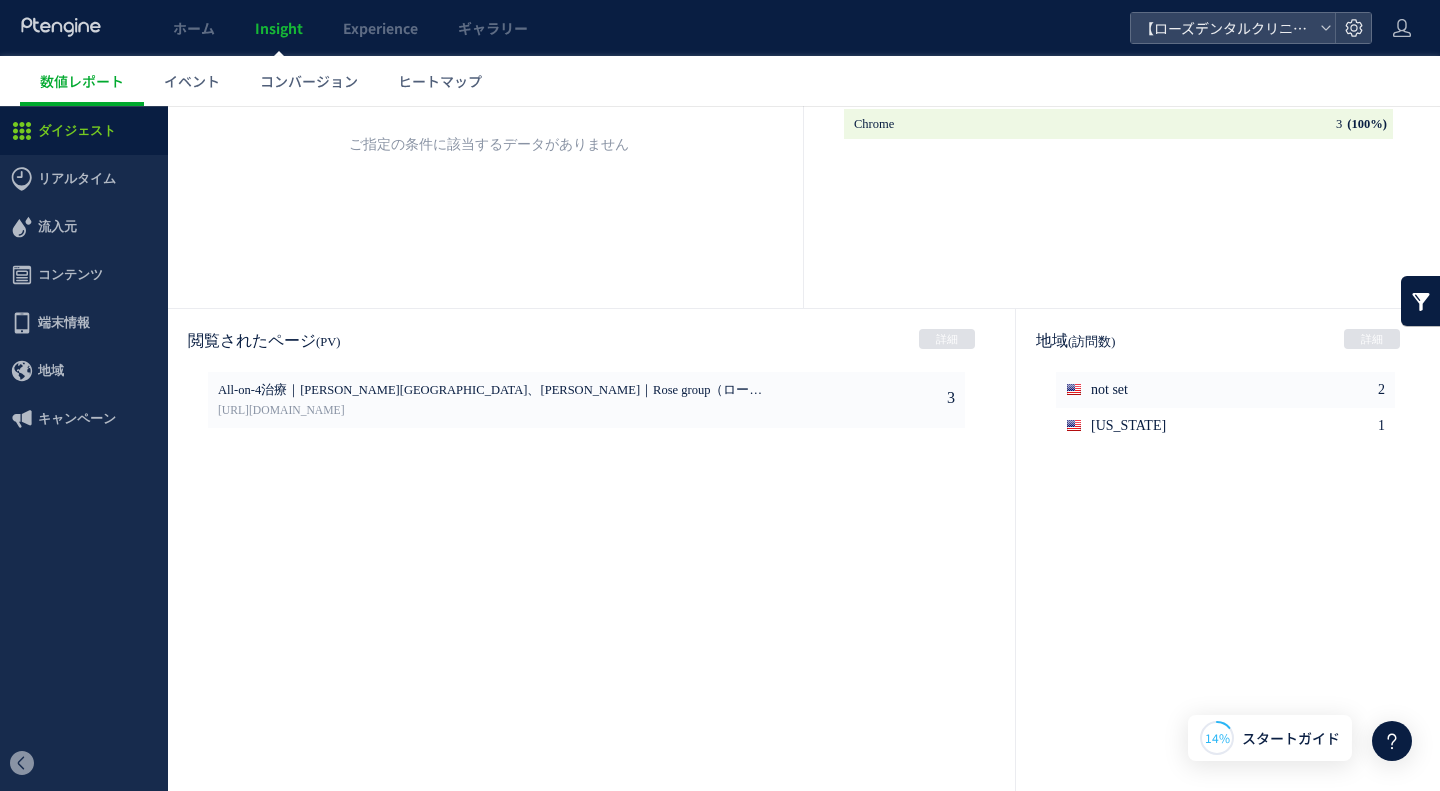 scroll, scrollTop: 989, scrollLeft: 0, axis: vertical 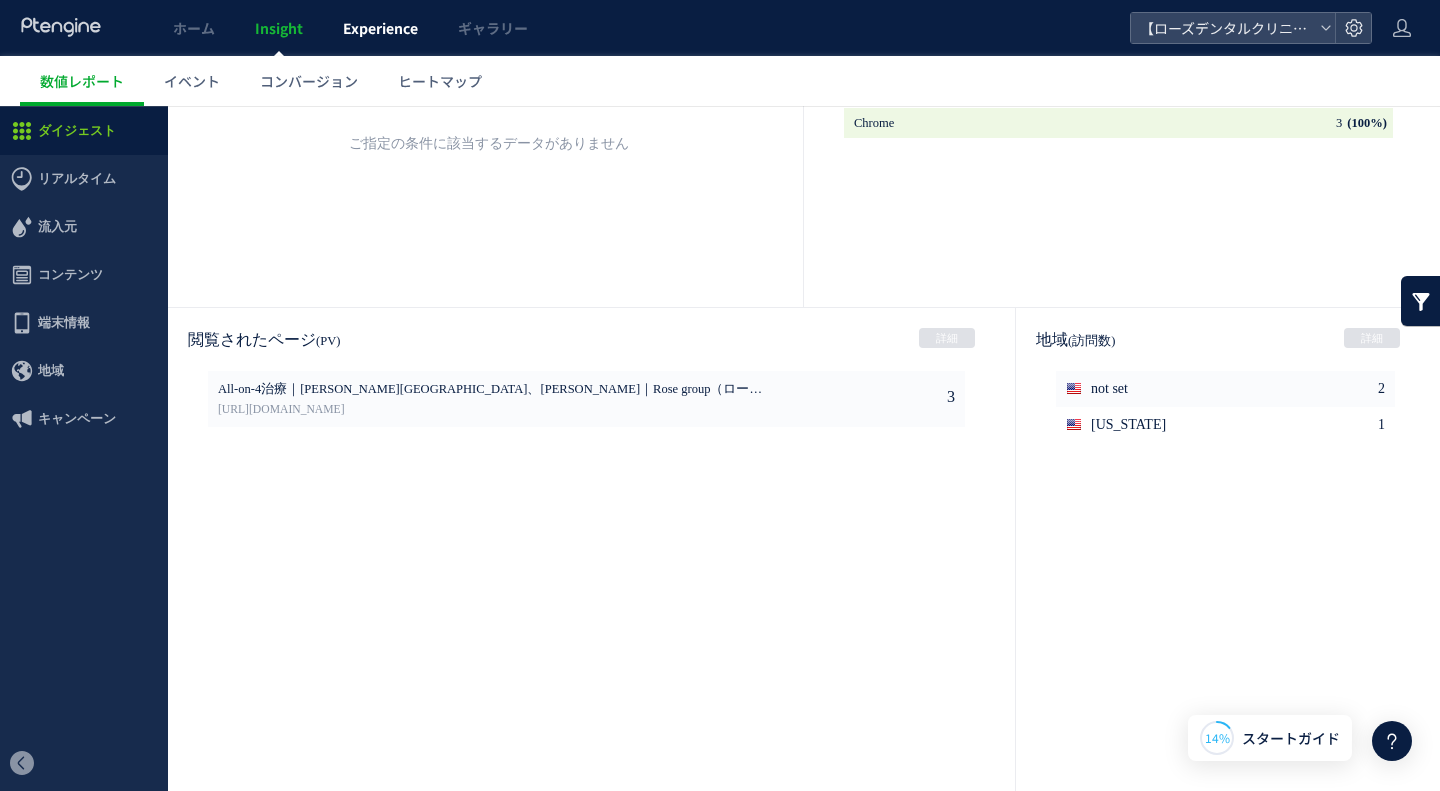 click on "ホーム Insight Experience ギャラリー 【ローズデンタルクリニック様】オールオン４LP 数値レポート イベント コンバージョン ヒートマップ スキップ タグ設置を他の人に任せる 製品更新があります Cancel 今すぐ更新する
14%  スタートガイド like.a.butterfly2282さん、こんにちは 👏 ブログ お客さまストーリー 動画コンテンツ  コミュニティー ヘルプセンター アップデート情報 スタートガイド お役立ちコンテンツ チャットサポート
体験管理 体験の作成・管理・結果レポート ユーザー 各種グループの設定やレポート ゴール 体験を判定する成果指標の設定 プロジェクト一覧 (1)  【ローズデンタルクリニック様】オールオン４LP プロジェクトを追加 全てのプロジェクト 基本設定とタグ取得 ヒートマップ設定 イベント設定 タグ設置" at bounding box center (720, 395) 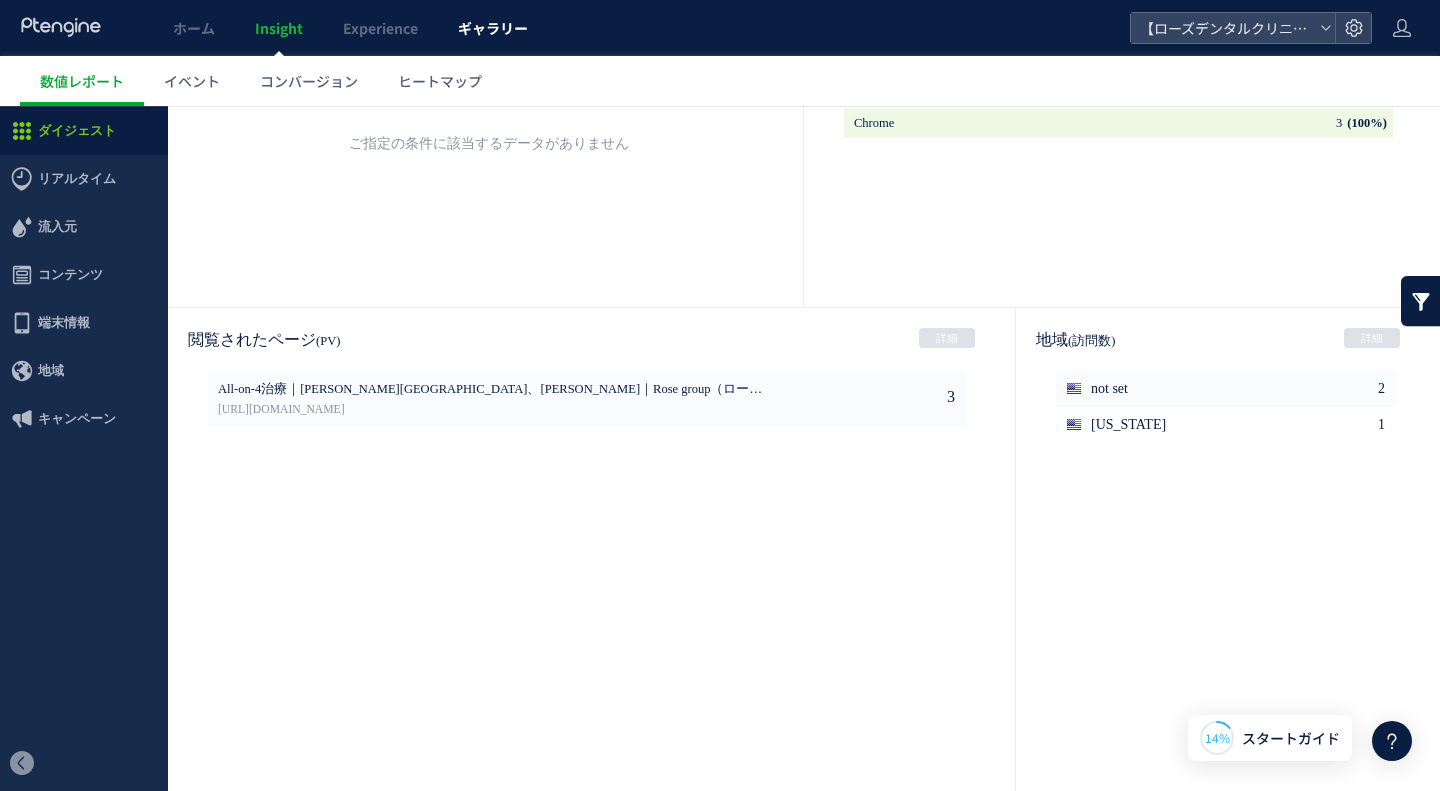 click on "ギャラリー" at bounding box center (493, 28) 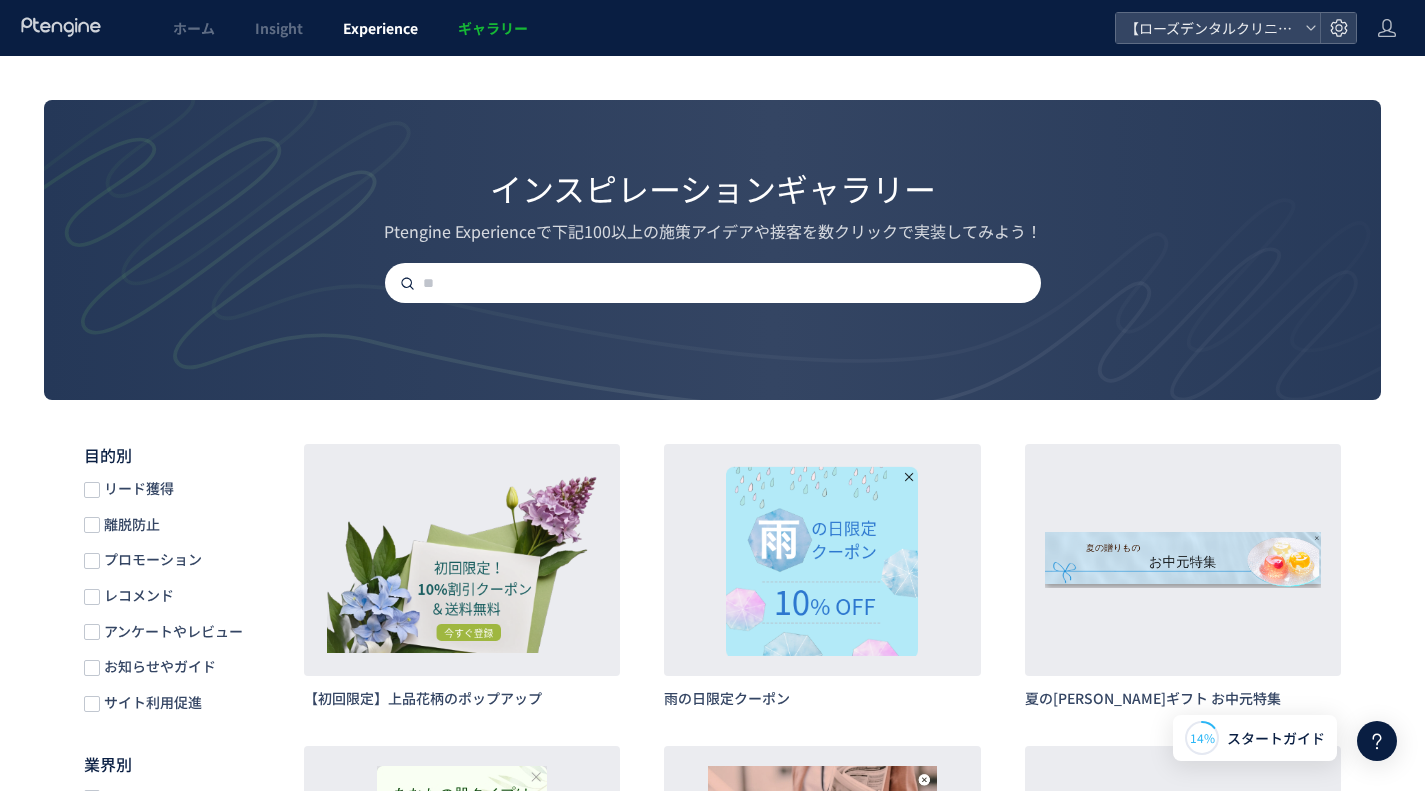 click on "Experience" at bounding box center (380, 28) 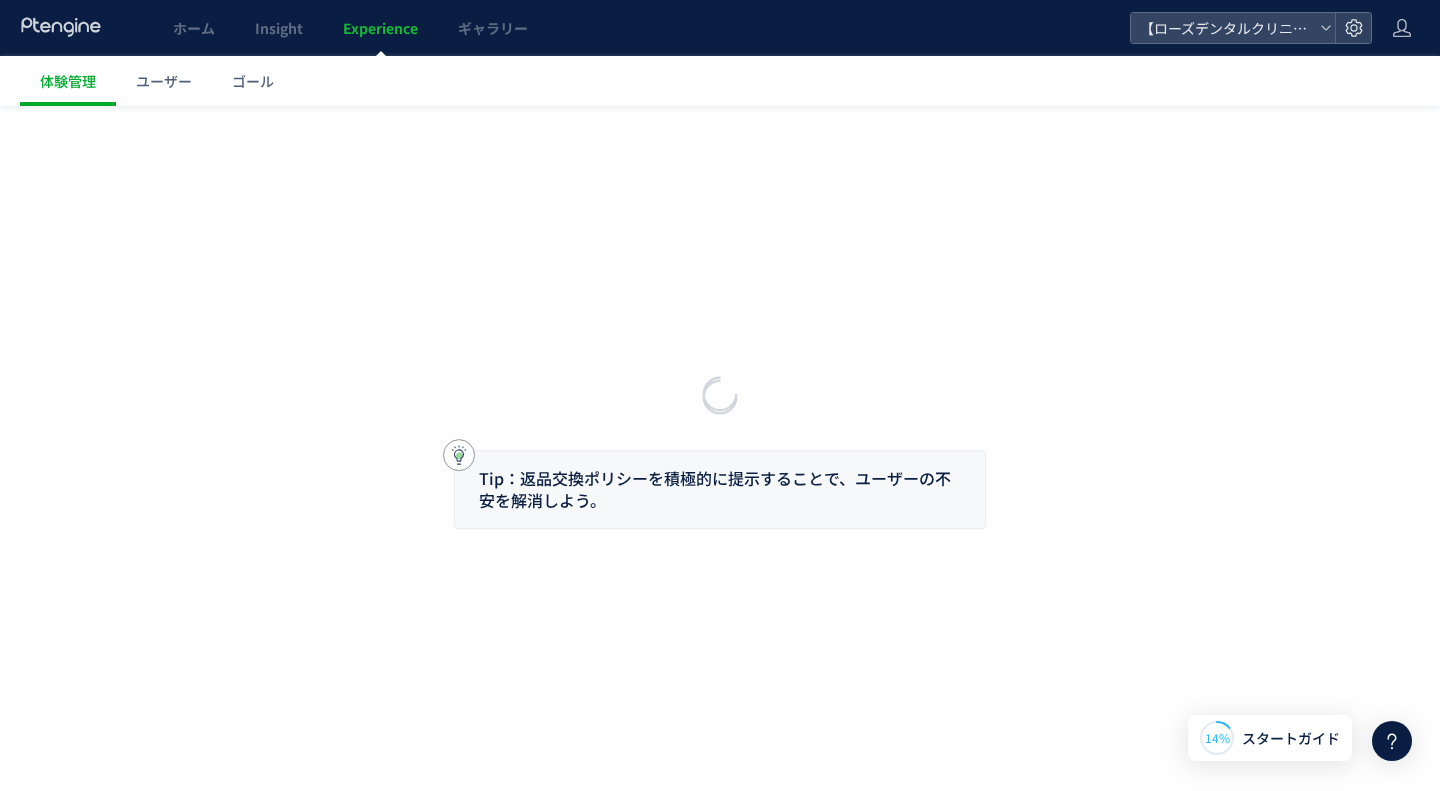 click 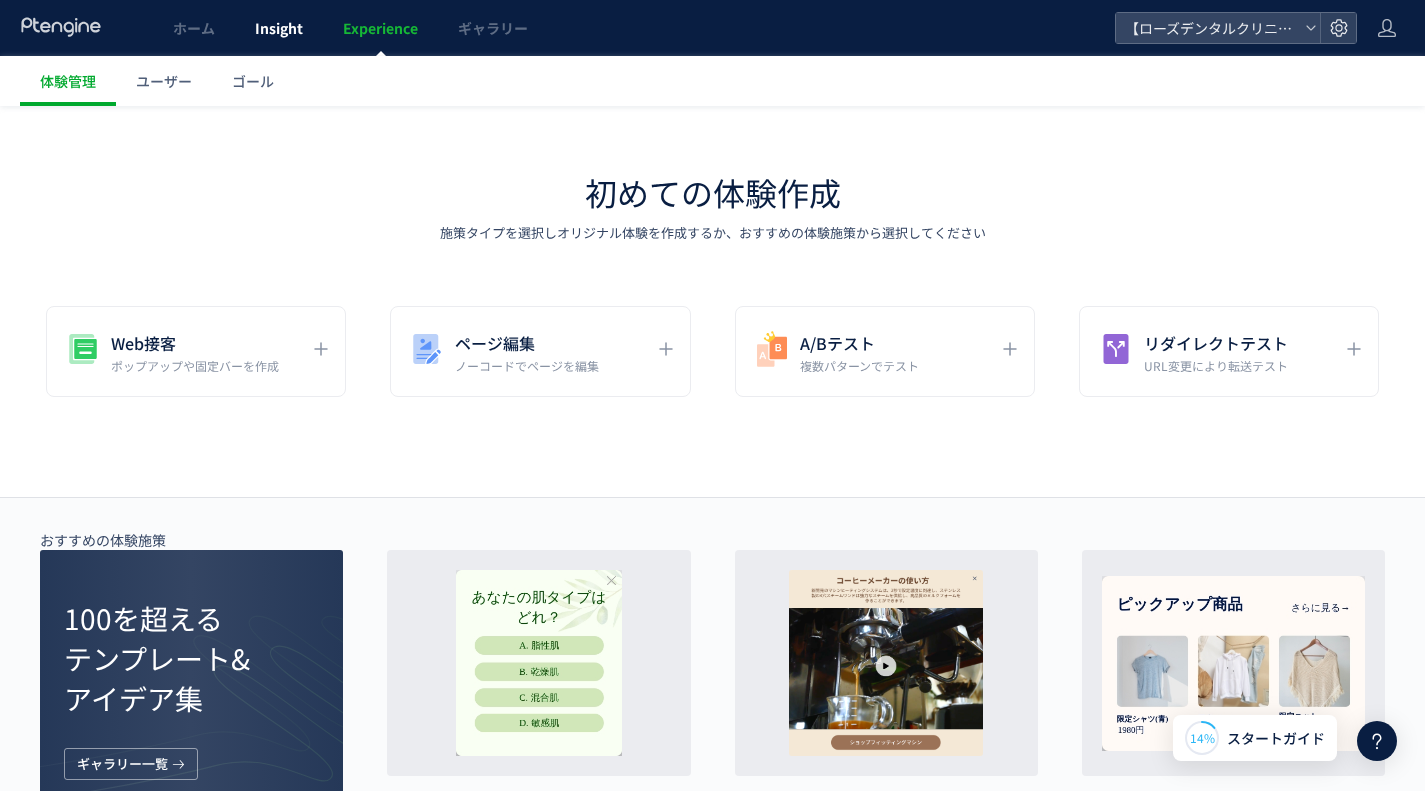 click on "Insight" at bounding box center (279, 28) 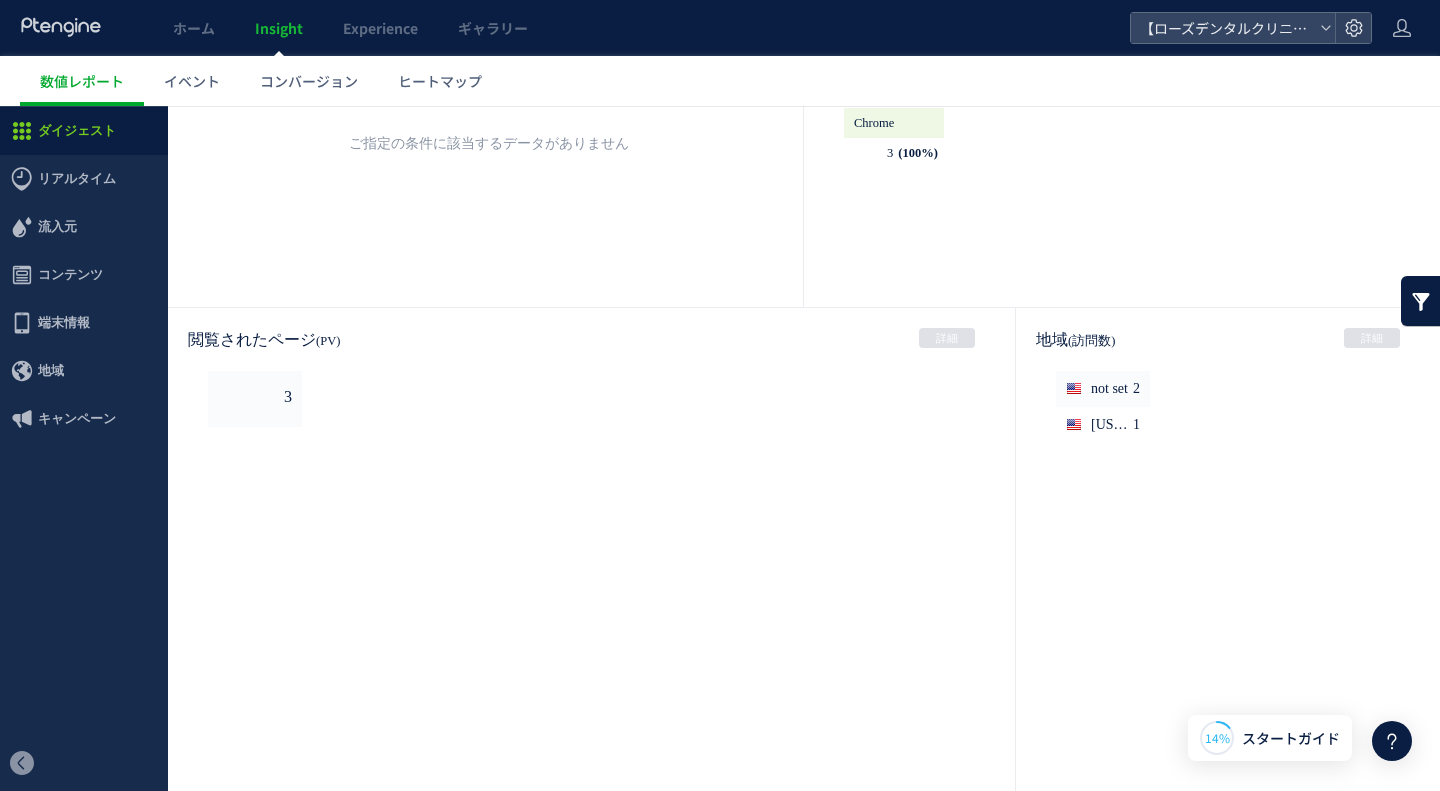 scroll, scrollTop: 0, scrollLeft: 0, axis: both 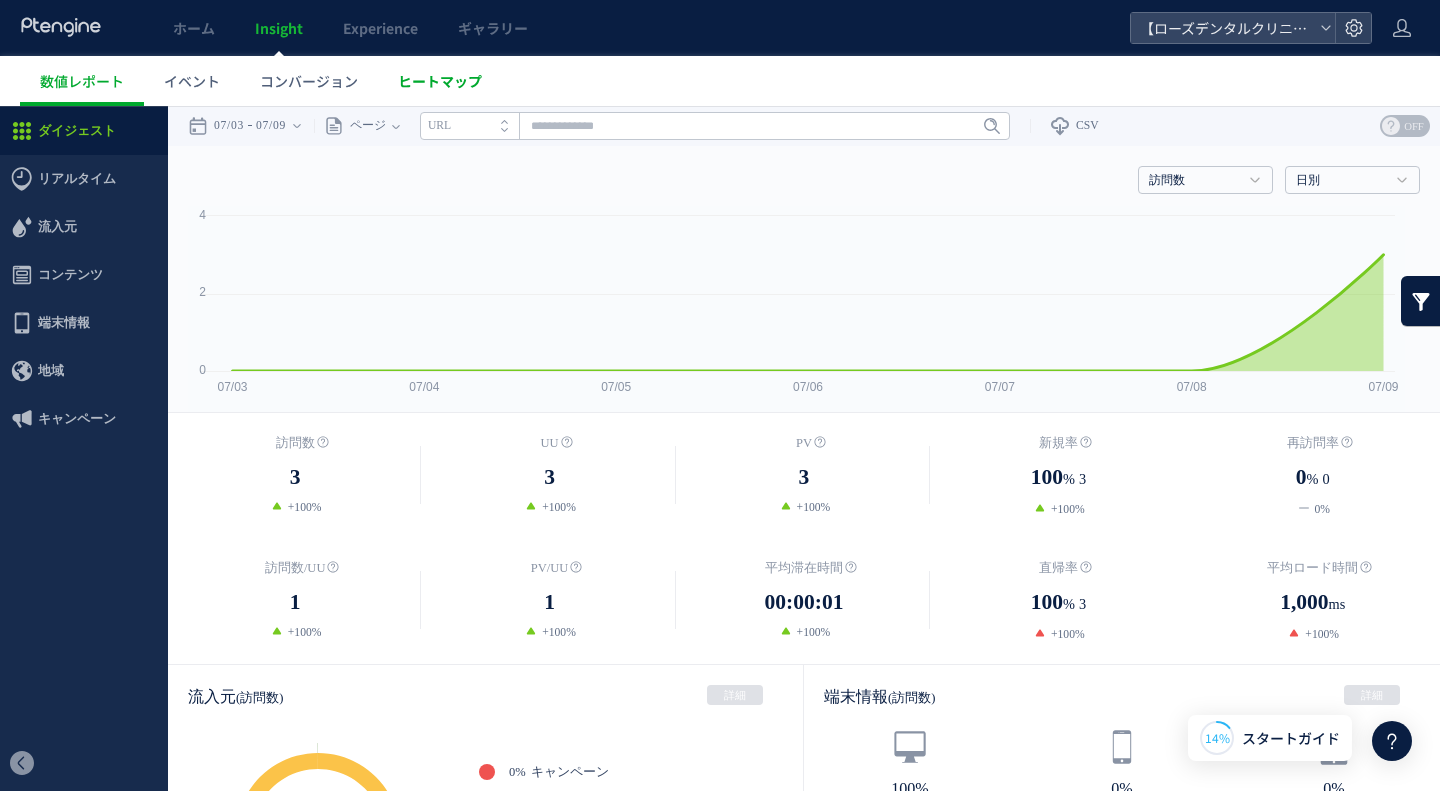 click on "ヒートマップ" at bounding box center (440, 81) 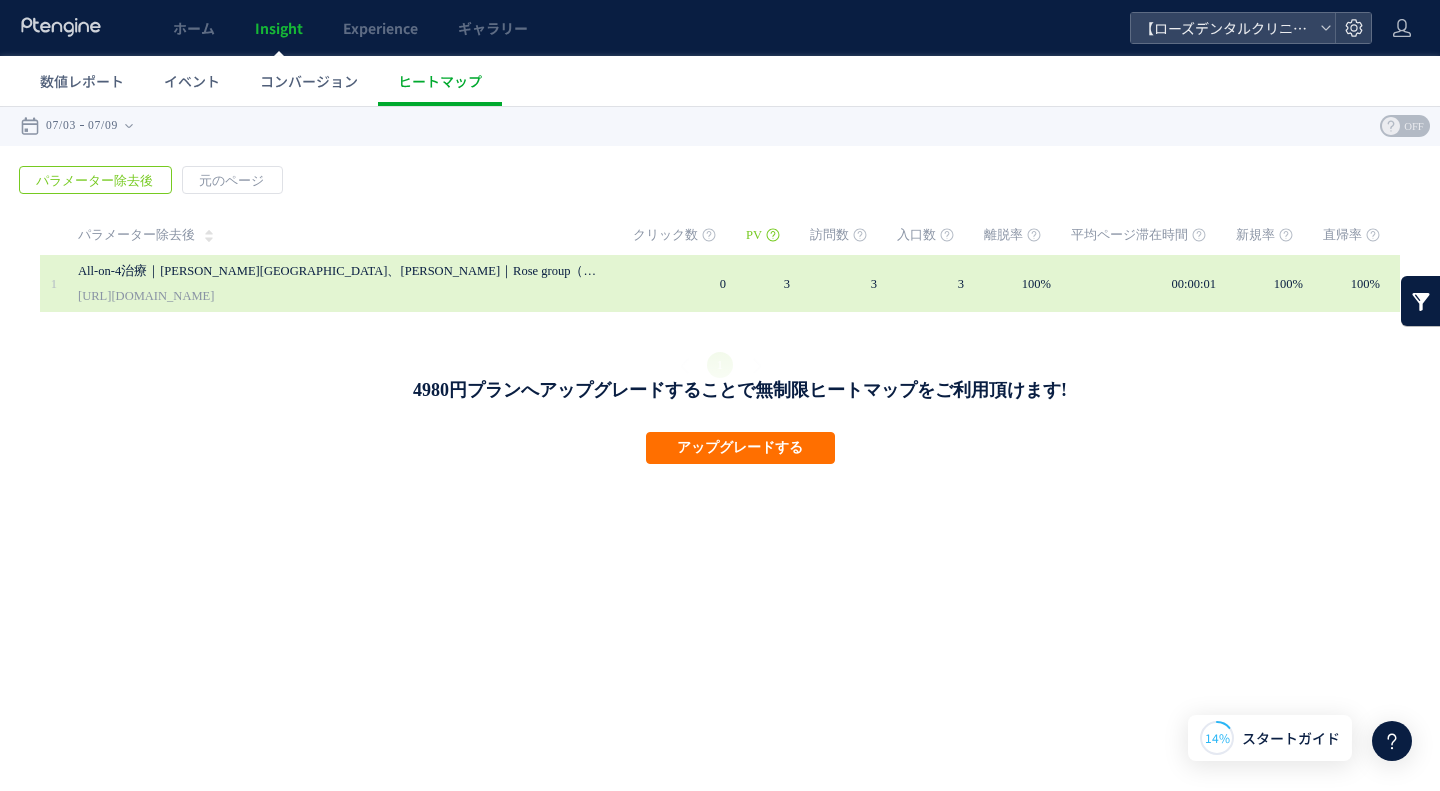 click on "All-on-4治療｜[PERSON_NAME][GEOGRAPHIC_DATA]、[PERSON_NAME]｜Rose group（ローズグループ）" at bounding box center [338, 271] 